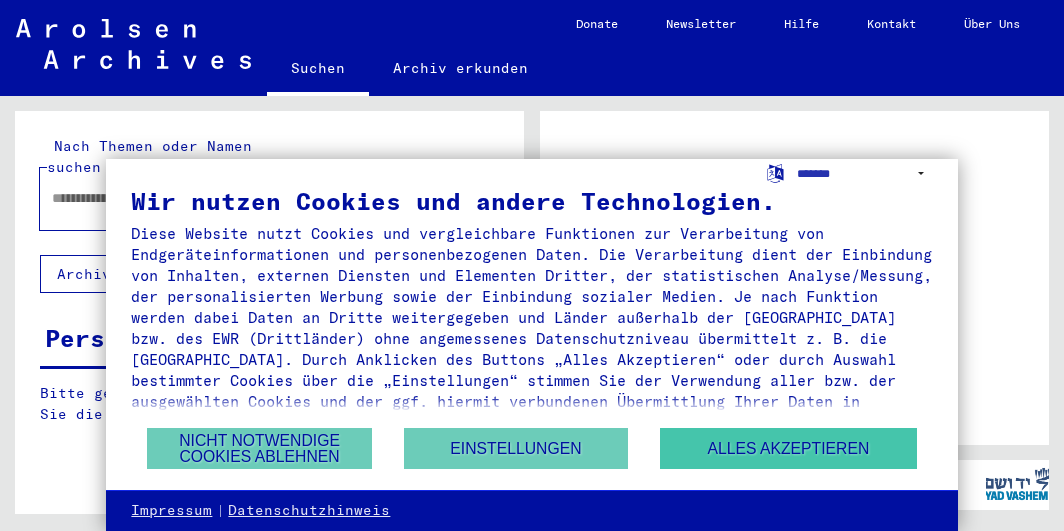 scroll, scrollTop: 0, scrollLeft: 0, axis: both 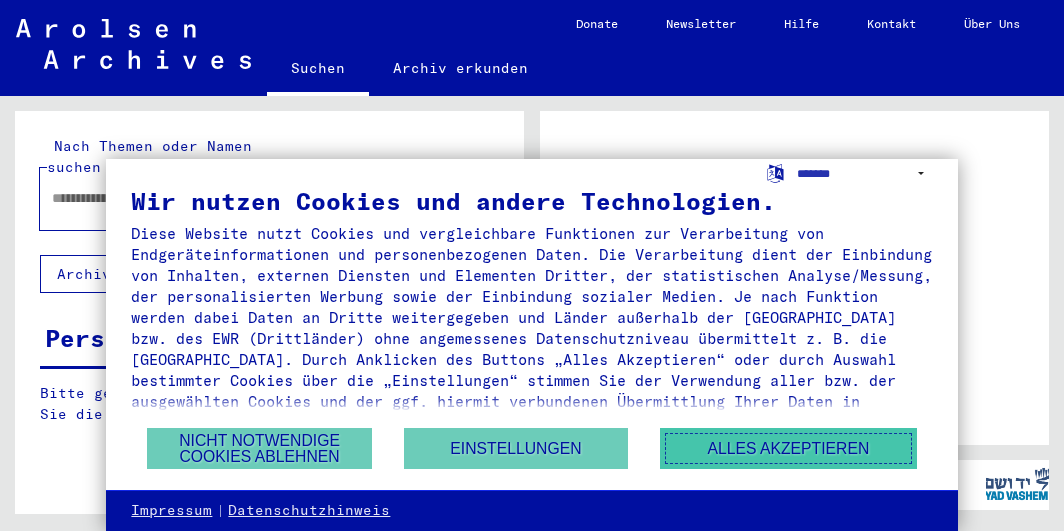 click on "Alles akzeptieren" at bounding box center (788, 448) 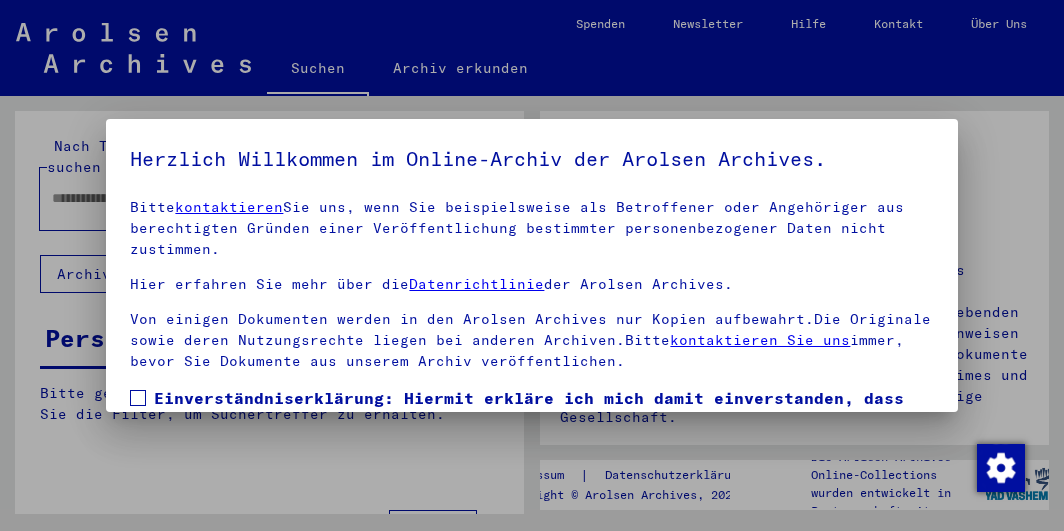 scroll, scrollTop: 263, scrollLeft: 0, axis: vertical 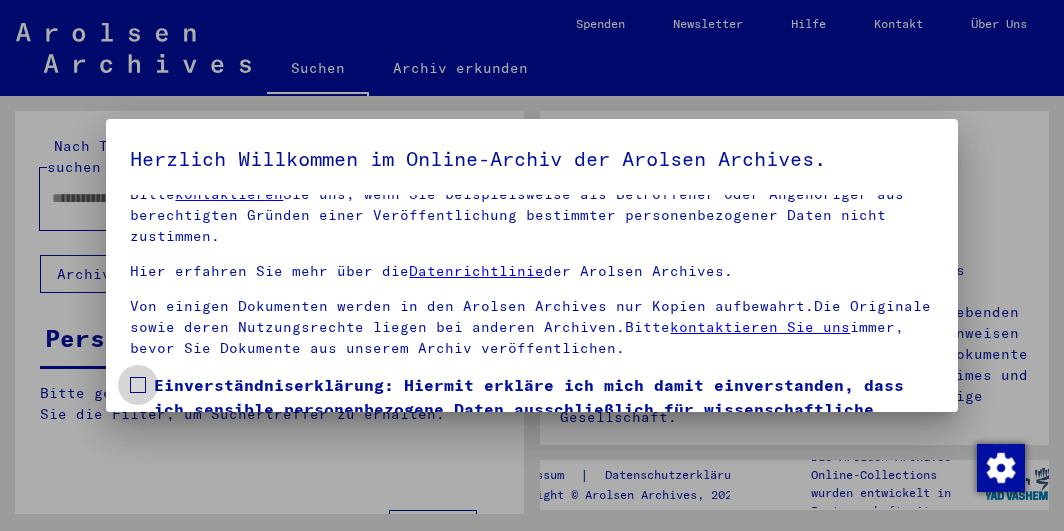 click at bounding box center (138, 385) 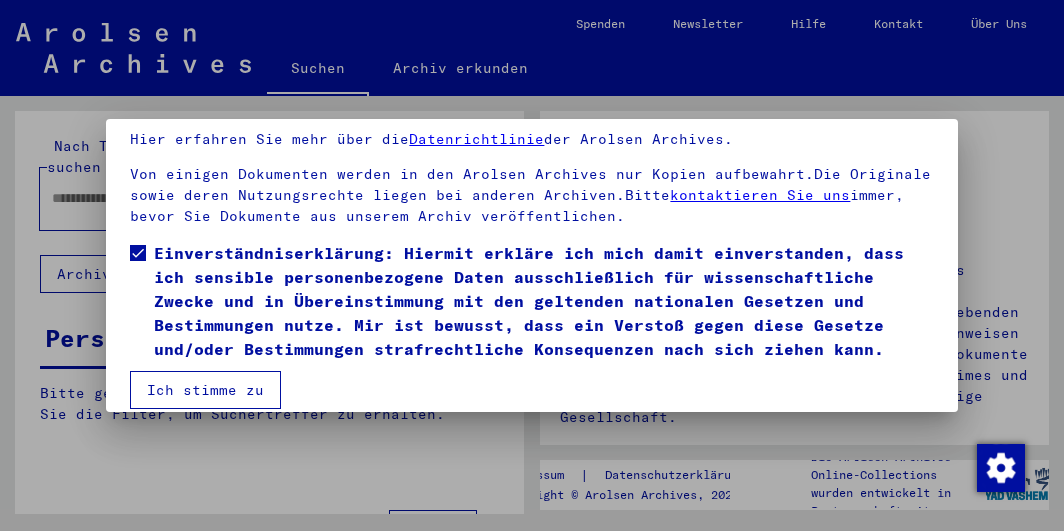 scroll, scrollTop: 153, scrollLeft: 0, axis: vertical 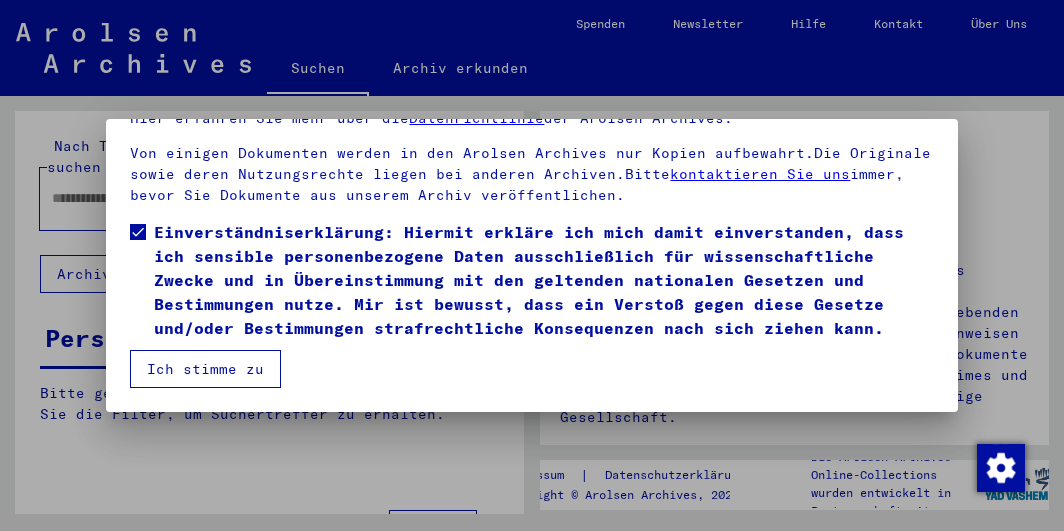 click on "Ich stimme zu" at bounding box center [205, 369] 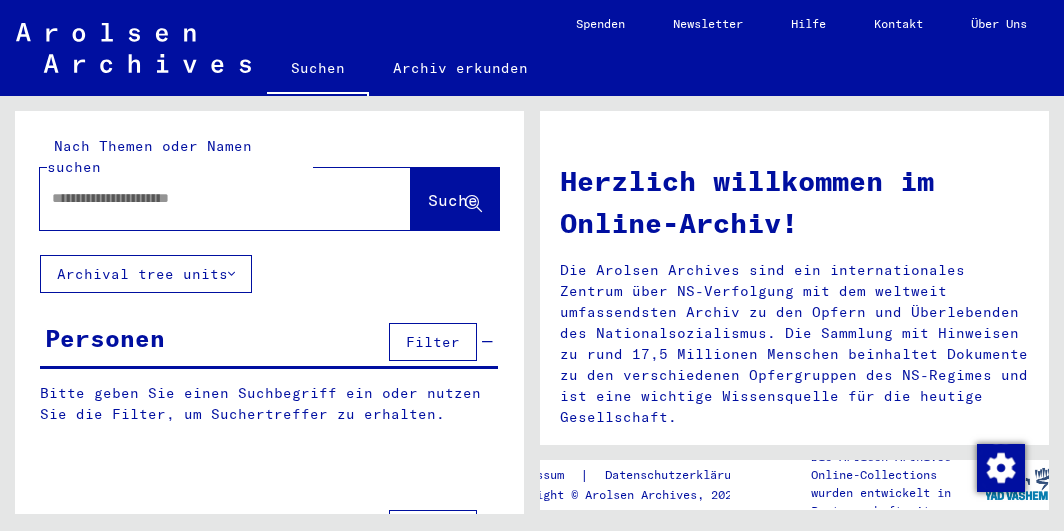 click at bounding box center [201, 198] 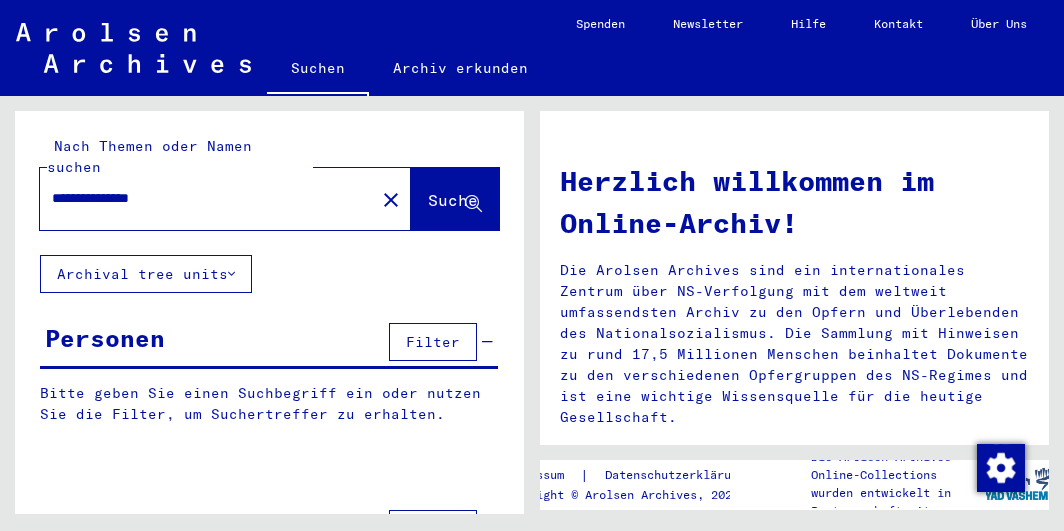 type on "**********" 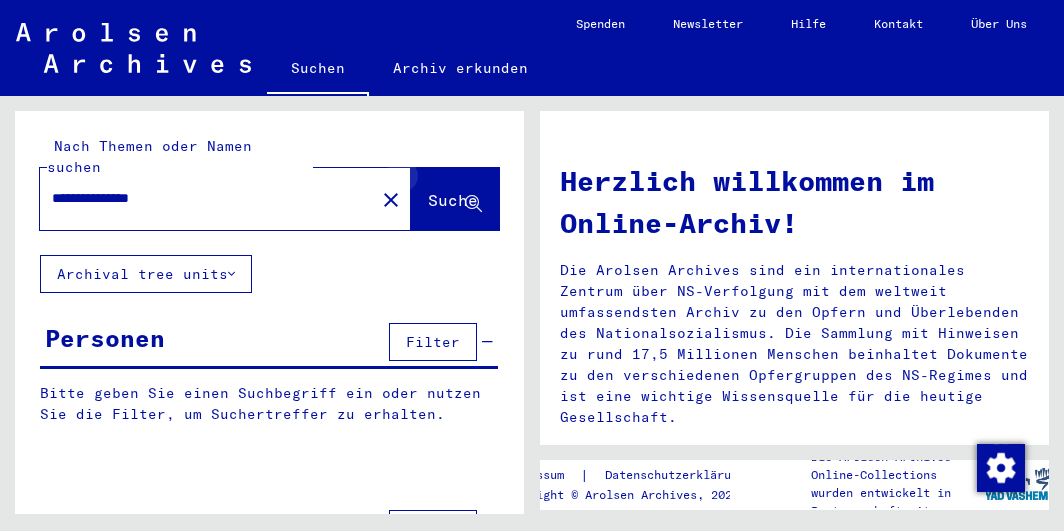 click 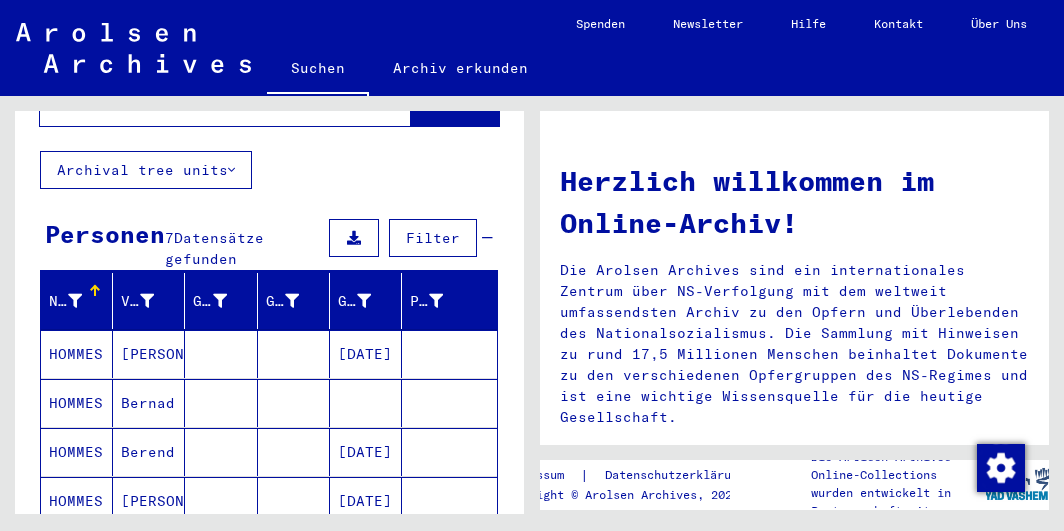 scroll, scrollTop: 208, scrollLeft: 0, axis: vertical 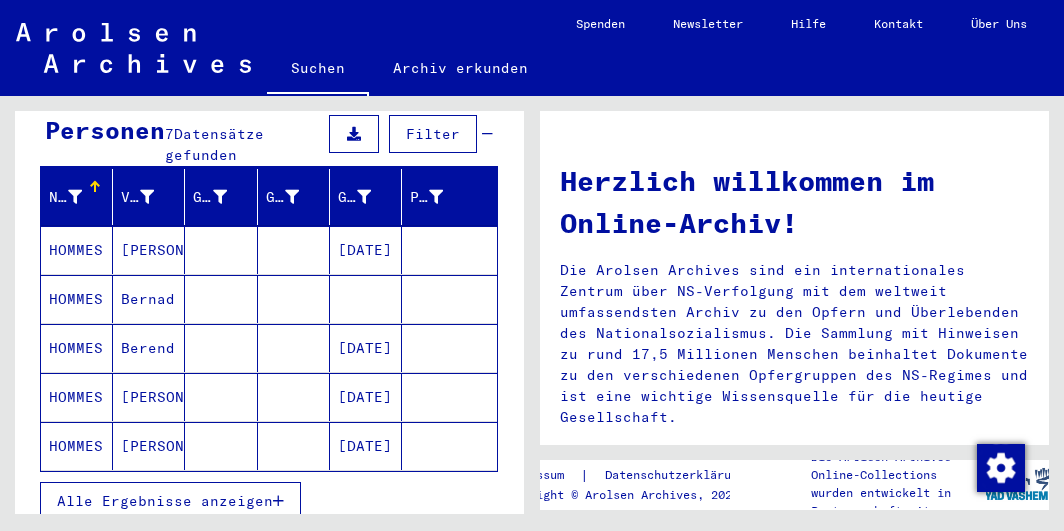click on "Alle Ergebnisse anzeigen" at bounding box center [165, 501] 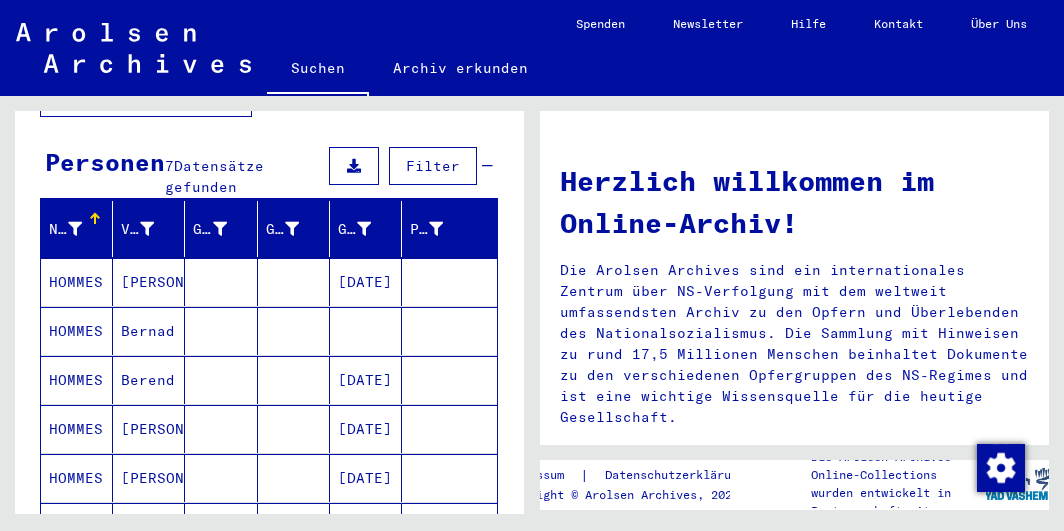 scroll, scrollTop: 72, scrollLeft: 0, axis: vertical 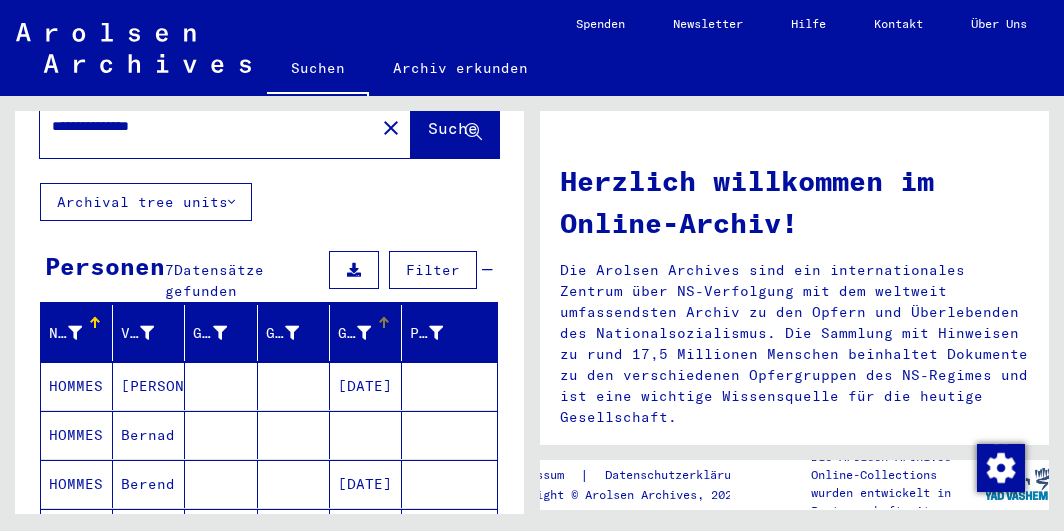 click on "Geburtsdatum" at bounding box center (354, 333) 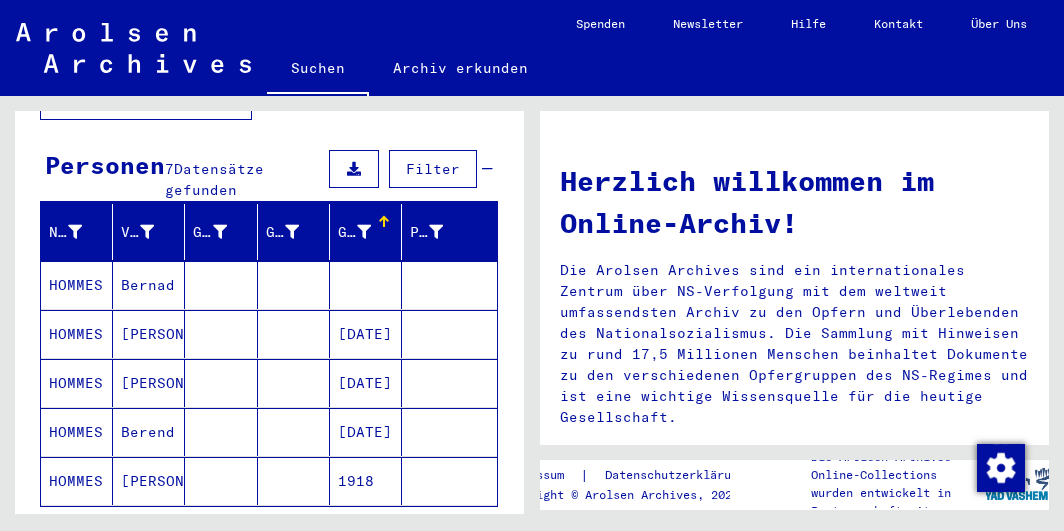 scroll, scrollTop: 176, scrollLeft: 0, axis: vertical 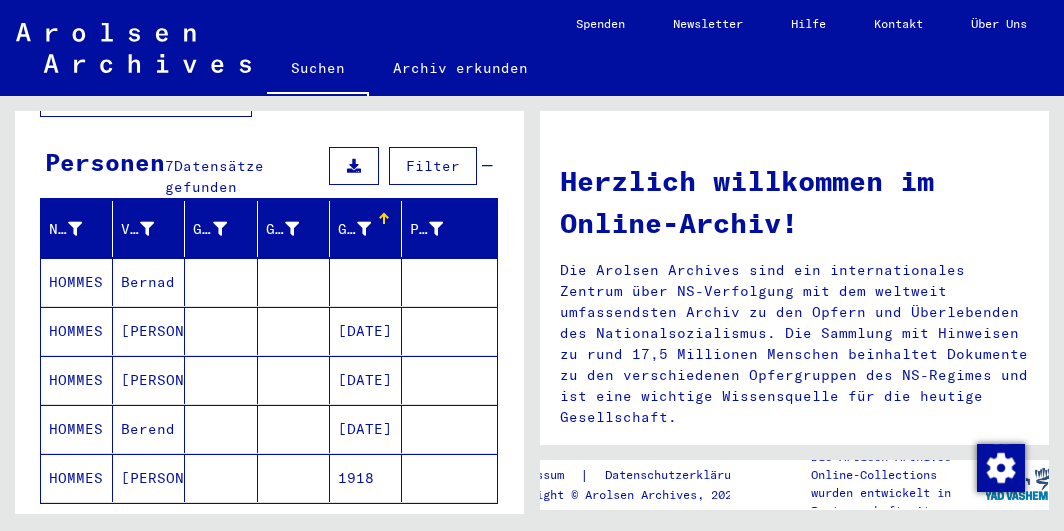 click on "HOMMES" at bounding box center (77, 380) 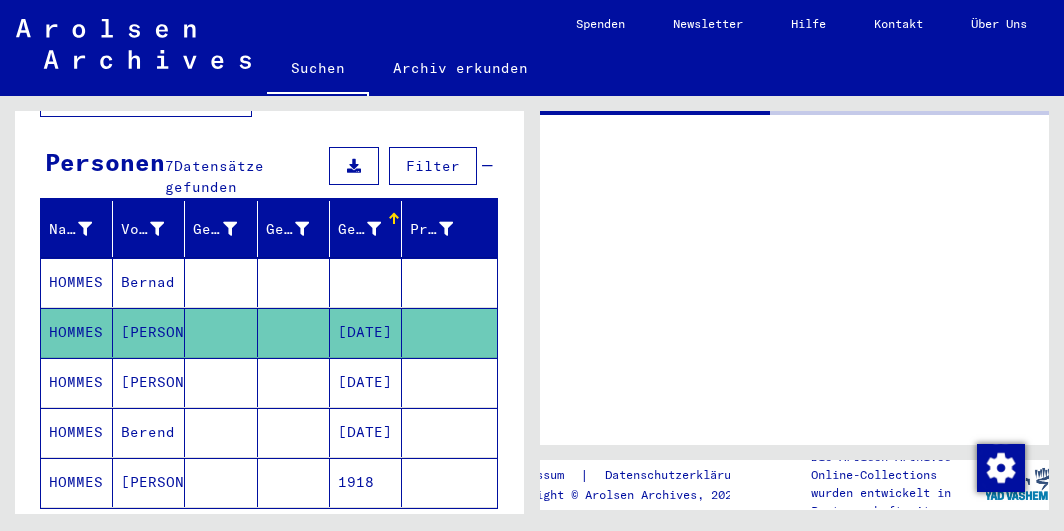 click on "HOMMES" 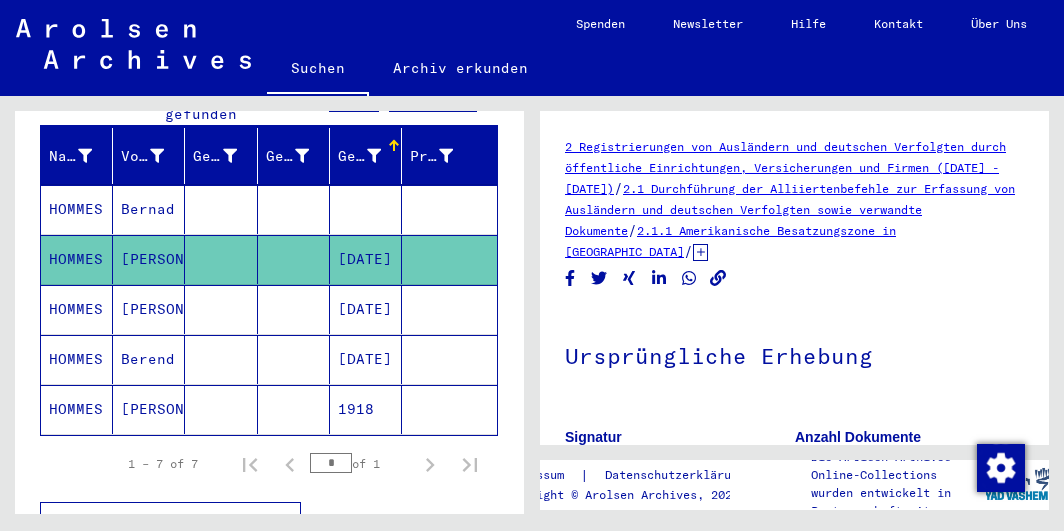 scroll, scrollTop: 280, scrollLeft: 0, axis: vertical 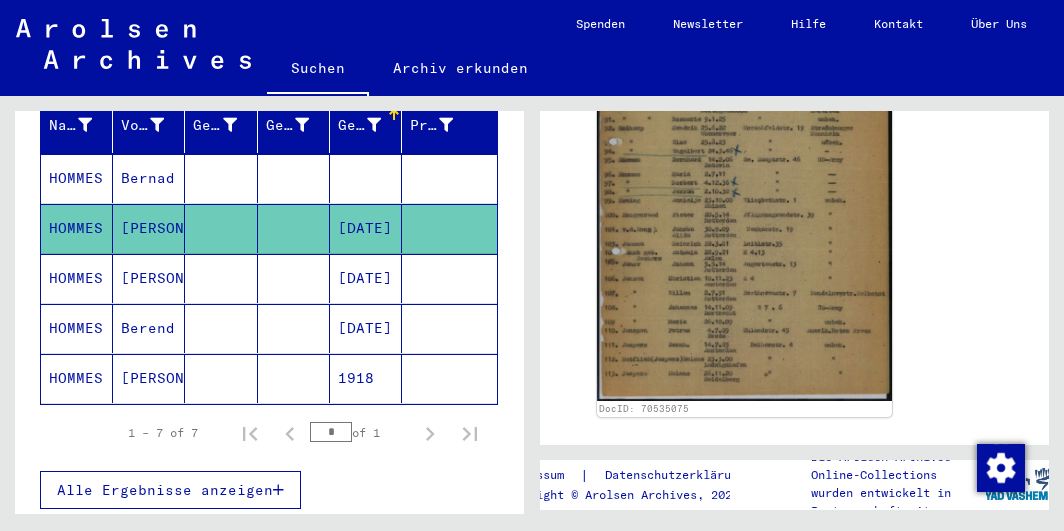 click on "HOMMES" at bounding box center (77, 328) 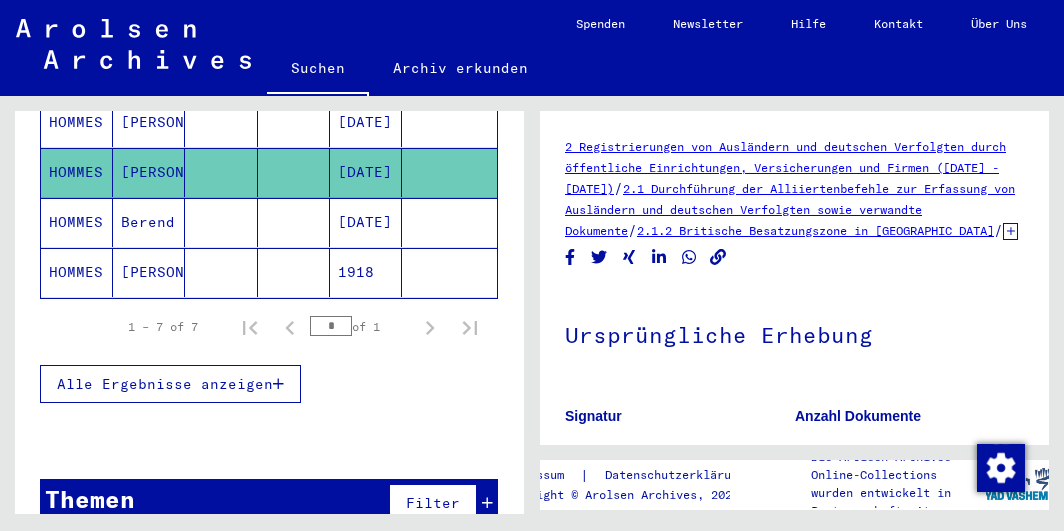 scroll, scrollTop: 394, scrollLeft: 0, axis: vertical 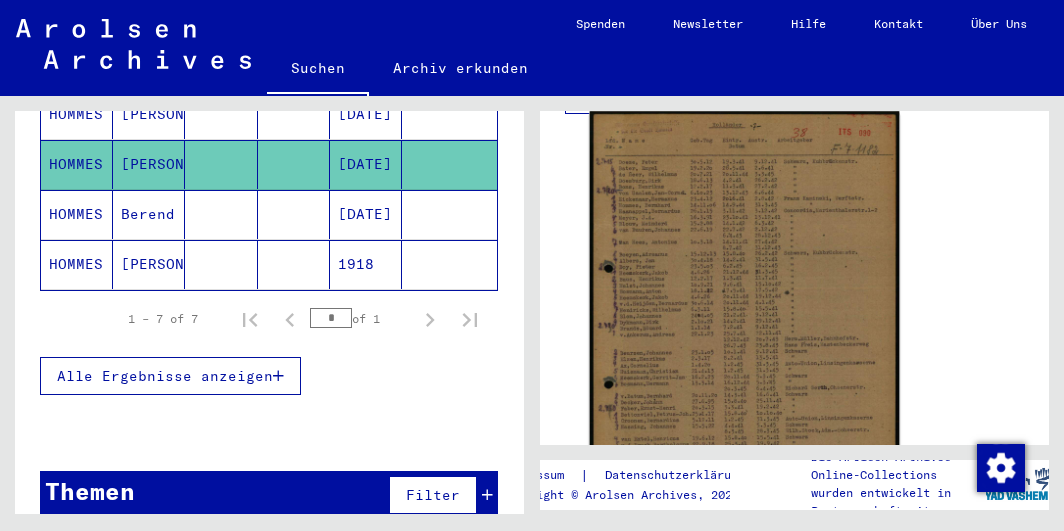 click 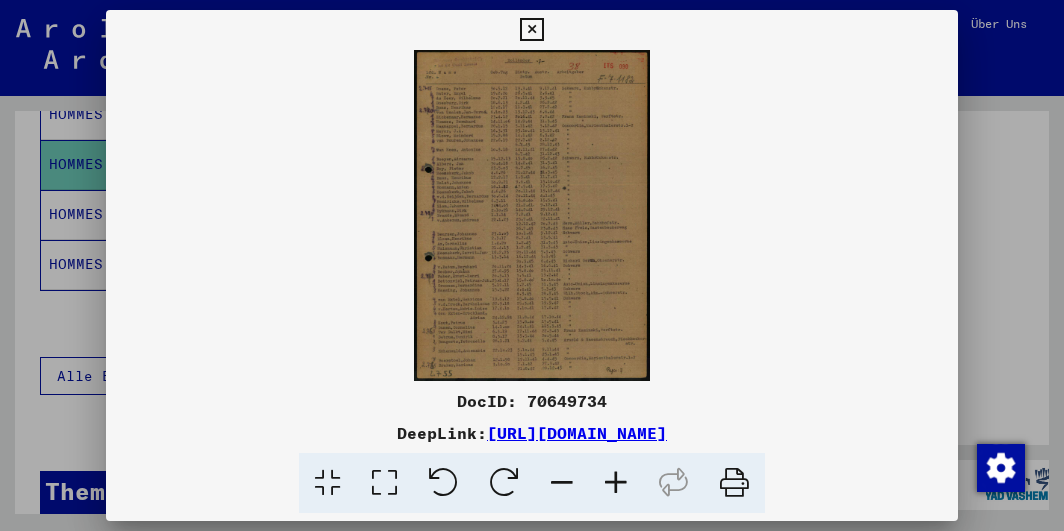 click at bounding box center [531, 215] 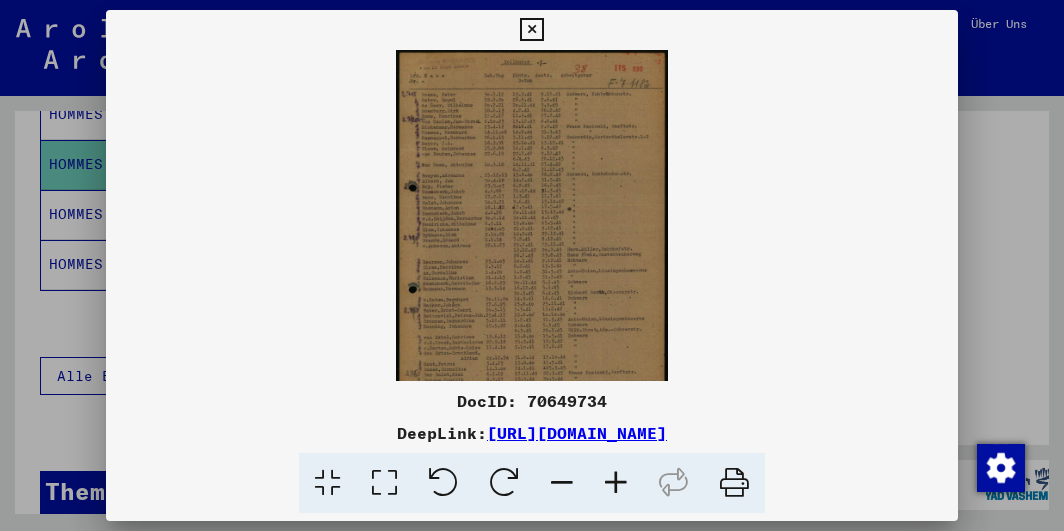 click at bounding box center (616, 483) 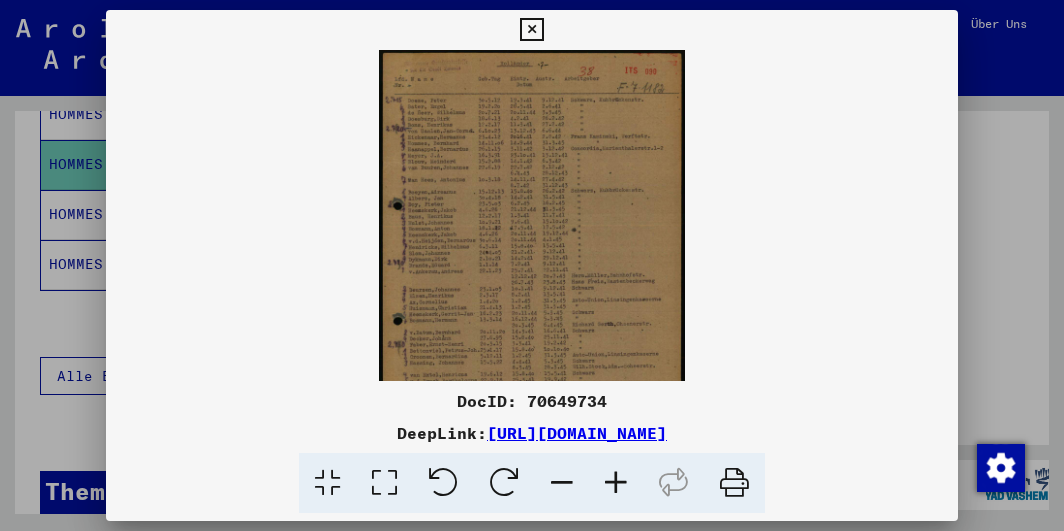 click at bounding box center [616, 483] 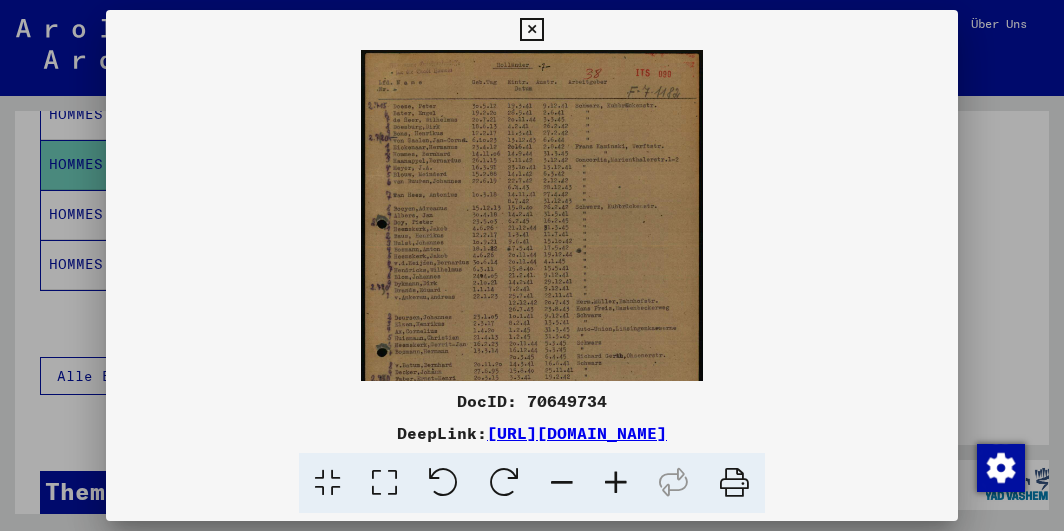 click at bounding box center [616, 483] 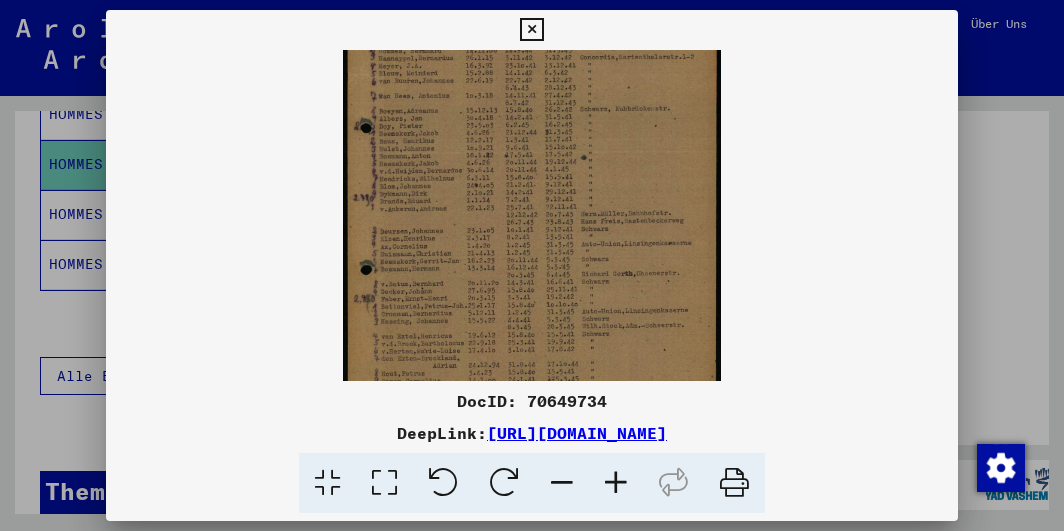 scroll, scrollTop: 121, scrollLeft: 0, axis: vertical 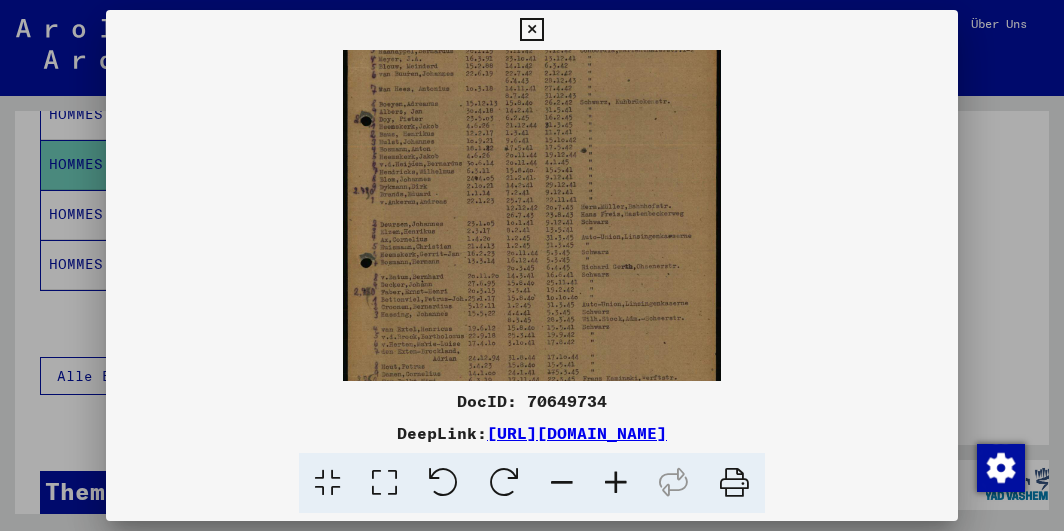 drag, startPoint x: 480, startPoint y: 277, endPoint x: 460, endPoint y: 156, distance: 122.641754 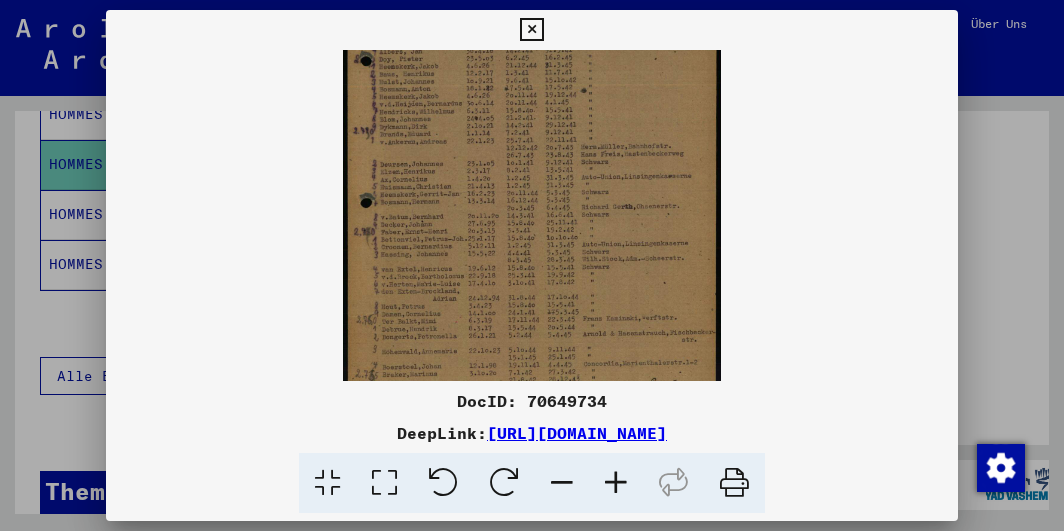 scroll, scrollTop: 200, scrollLeft: 0, axis: vertical 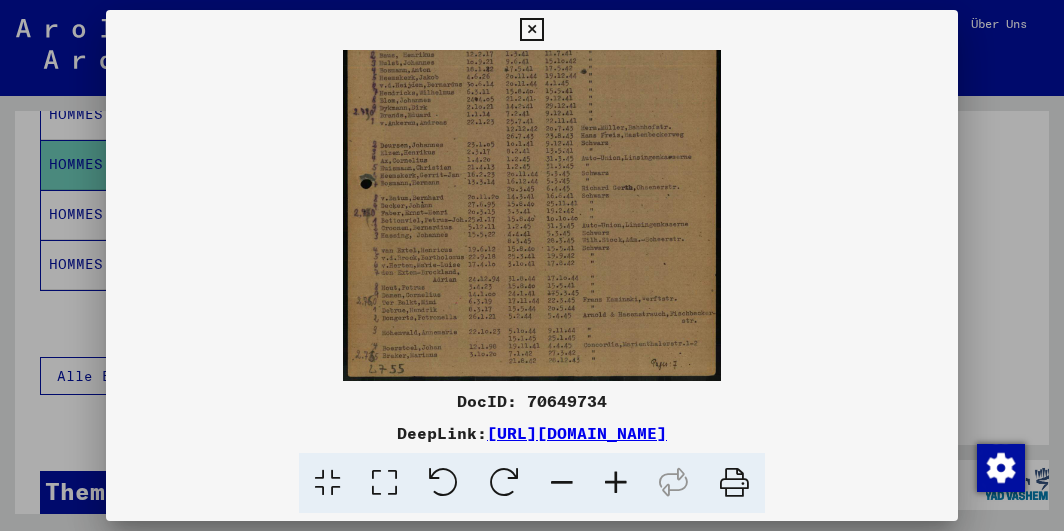 drag, startPoint x: 545, startPoint y: 269, endPoint x: 526, endPoint y: 171, distance: 99.824844 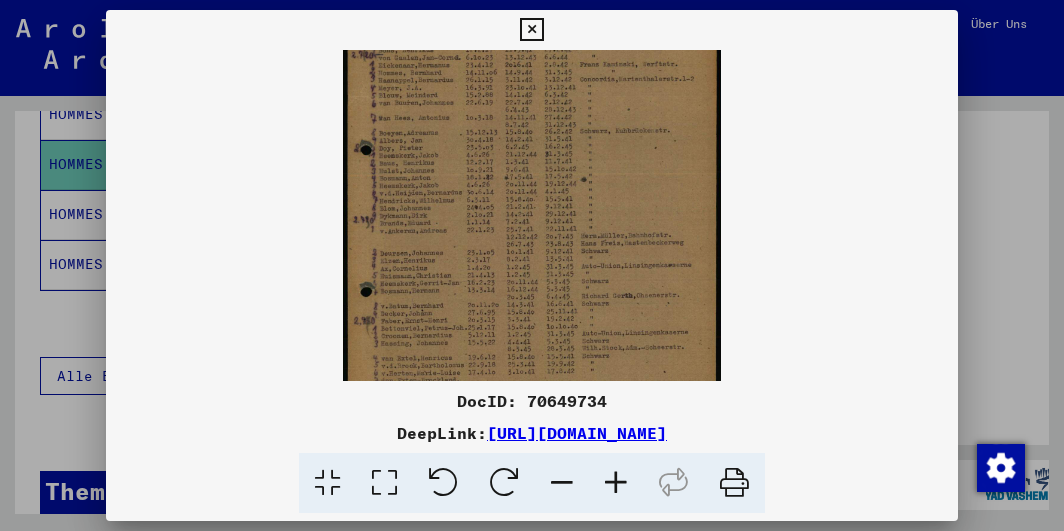 scroll, scrollTop: 88, scrollLeft: 0, axis: vertical 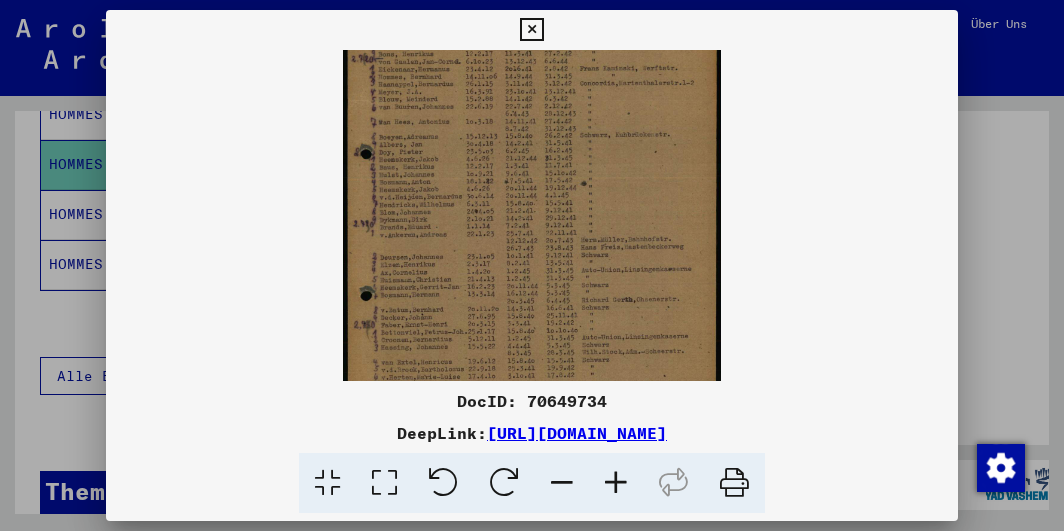 drag, startPoint x: 526, startPoint y: 171, endPoint x: 547, endPoint y: 283, distance: 113.951744 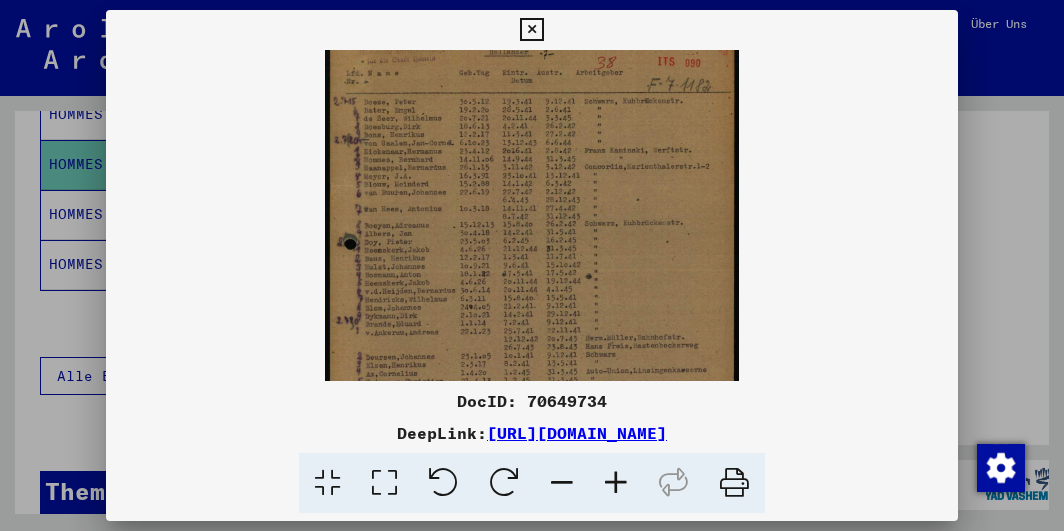 scroll, scrollTop: 4, scrollLeft: 0, axis: vertical 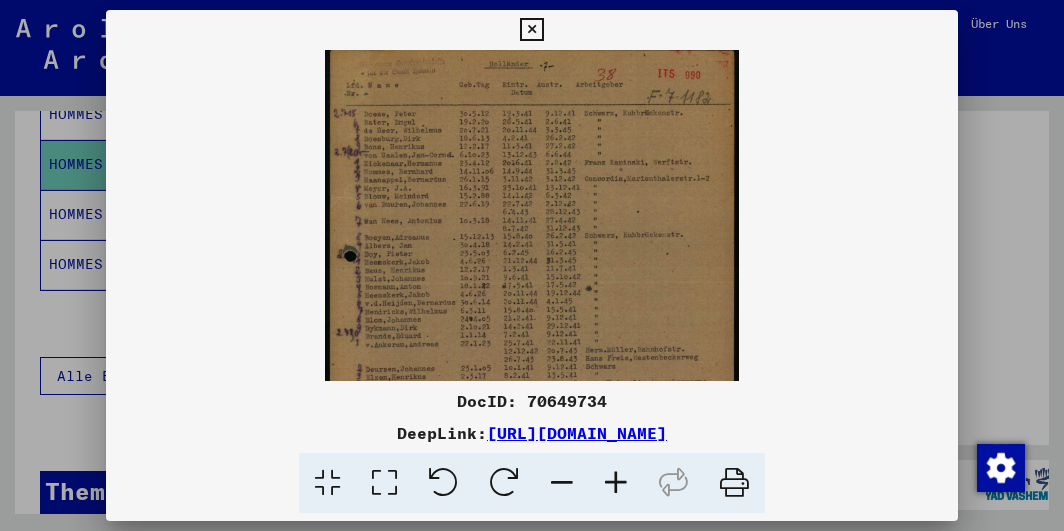 drag, startPoint x: 473, startPoint y: 267, endPoint x: 499, endPoint y: 351, distance: 87.93179 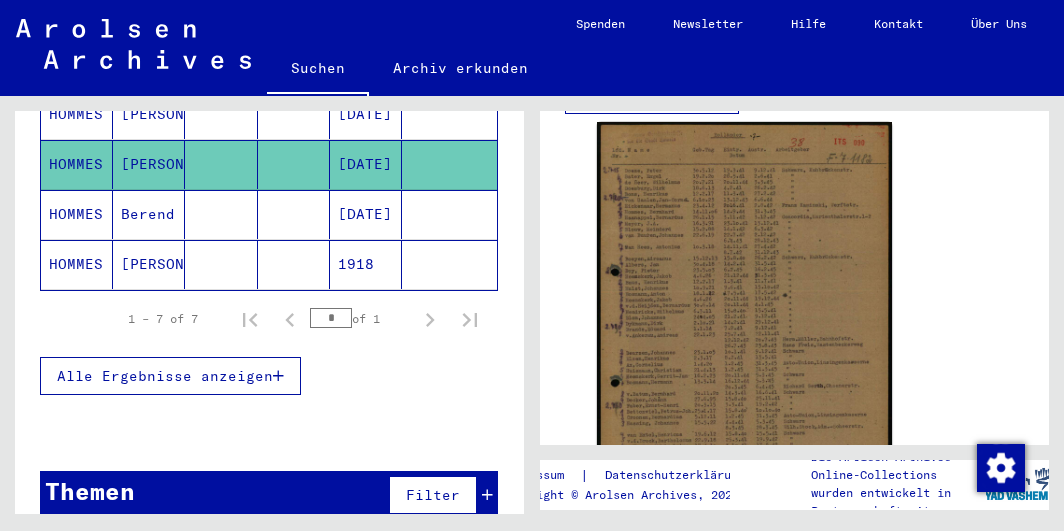 click on "HOMMES" 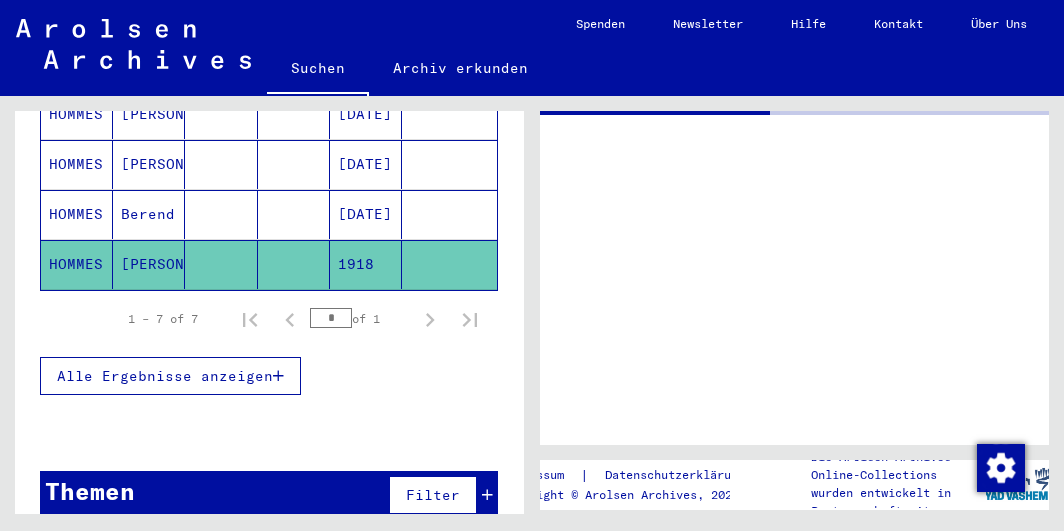 scroll, scrollTop: 0, scrollLeft: 0, axis: both 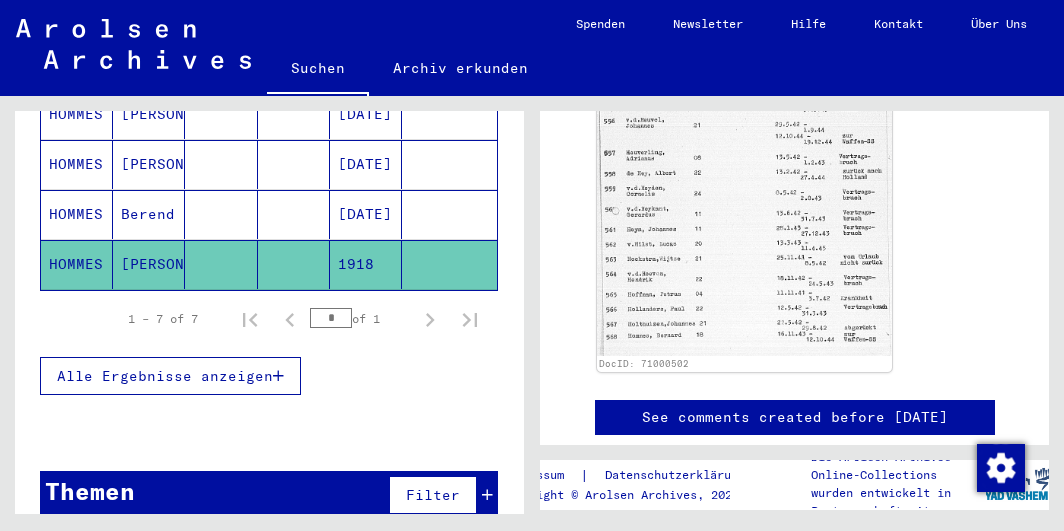 click on "Berend" at bounding box center (149, 264) 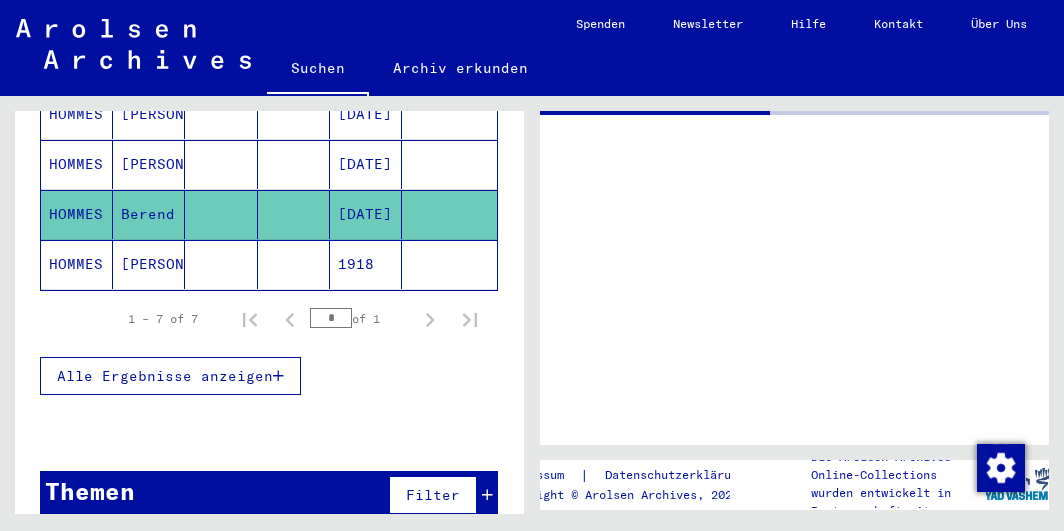 click on "Berend" 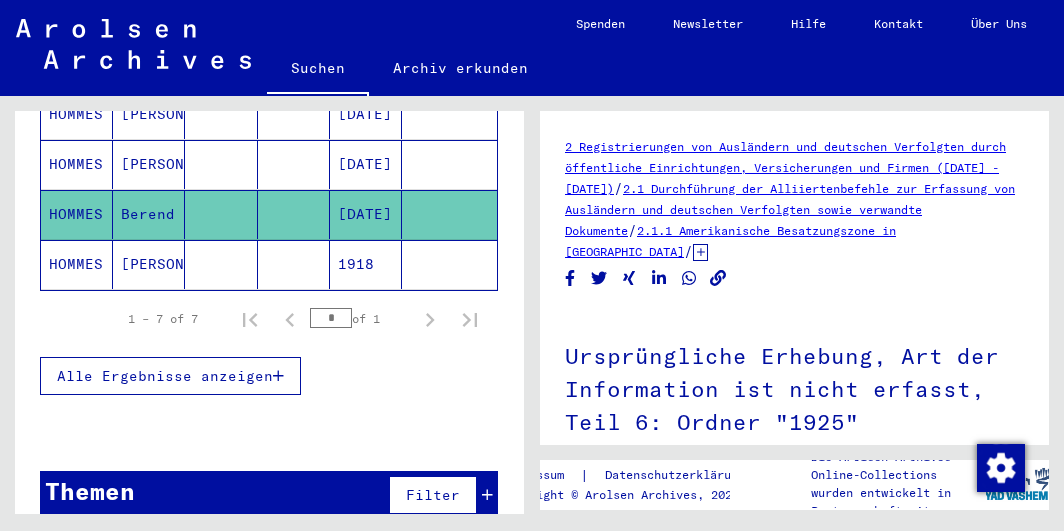 click on "Berend" 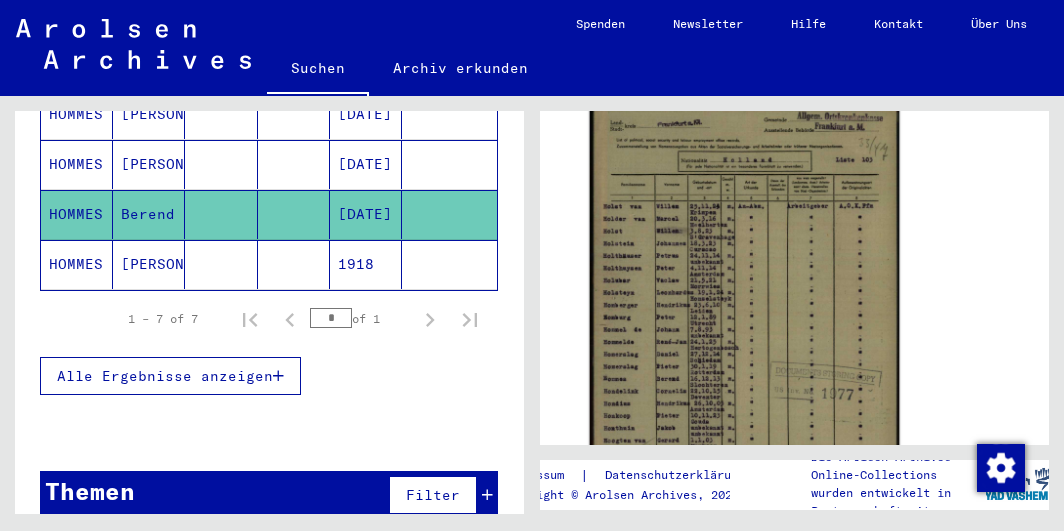 scroll, scrollTop: 520, scrollLeft: 0, axis: vertical 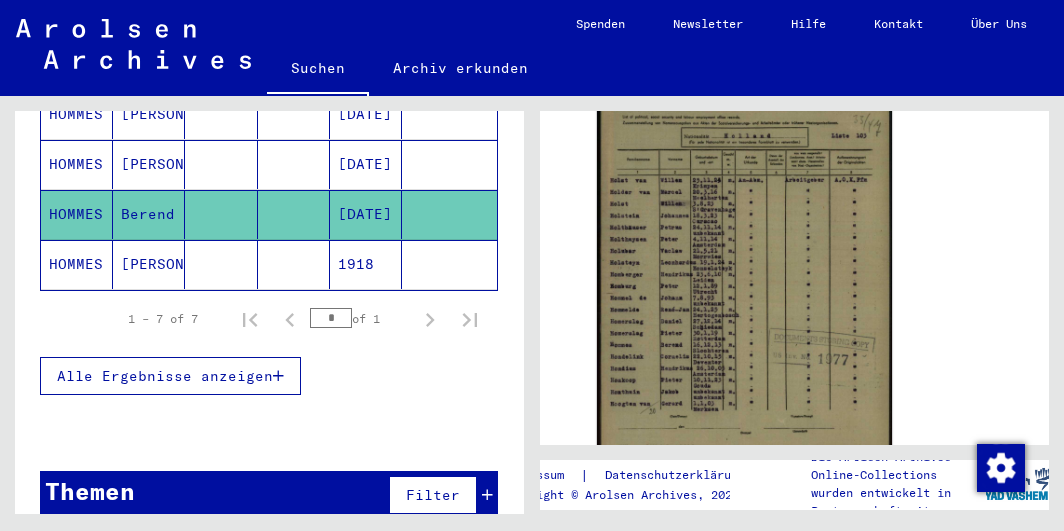 click on "[PERSON_NAME]" 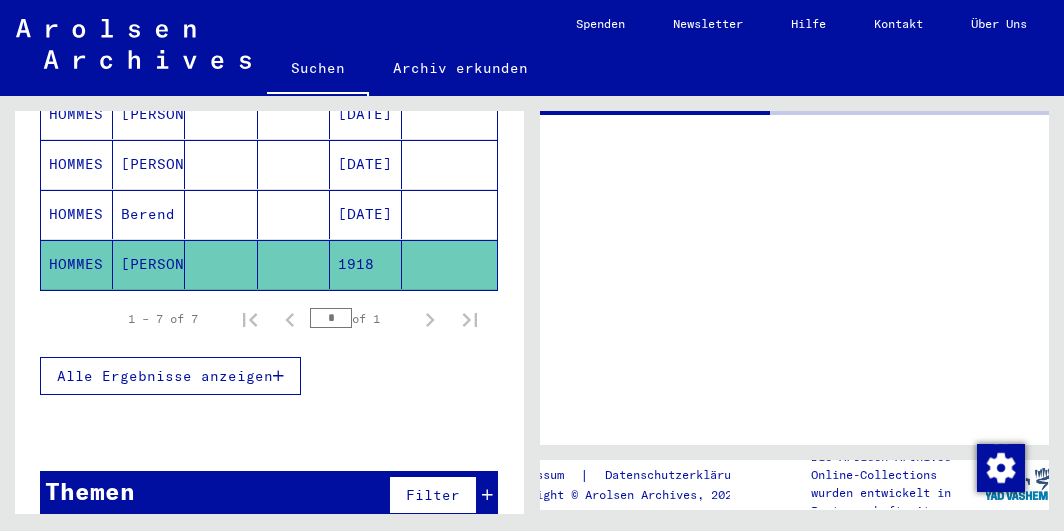 click on "[PERSON_NAME]" 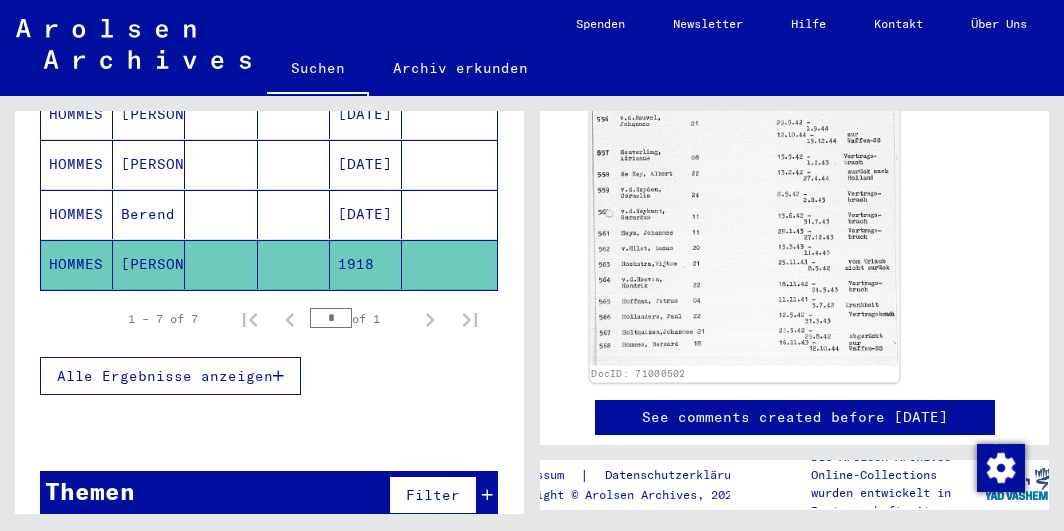 scroll, scrollTop: 936, scrollLeft: 0, axis: vertical 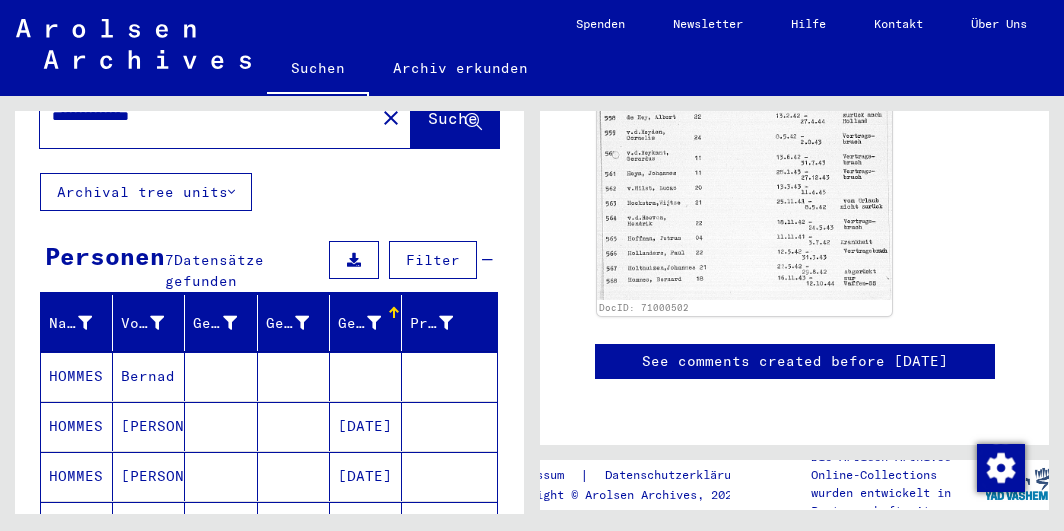 click on "HOMMES" at bounding box center (77, 426) 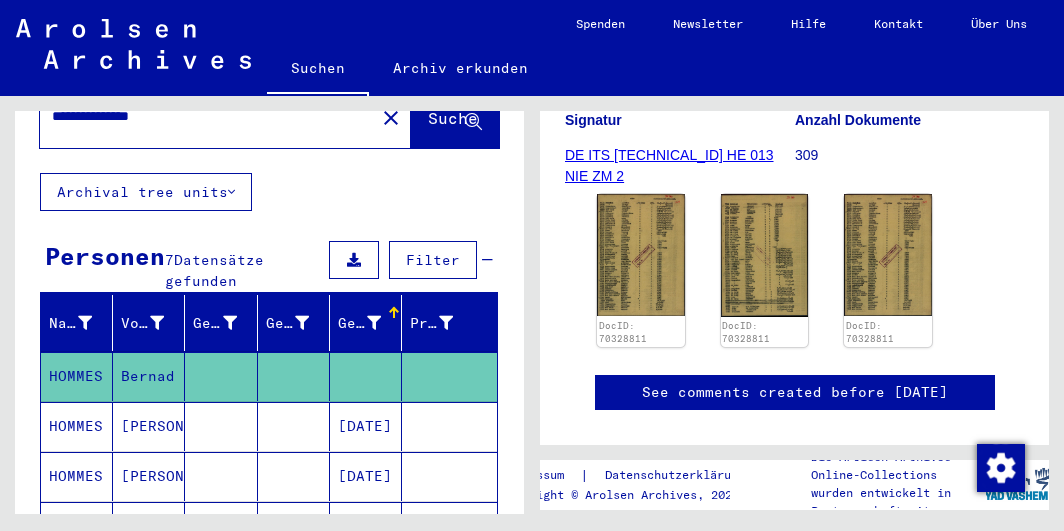 scroll, scrollTop: 416, scrollLeft: 0, axis: vertical 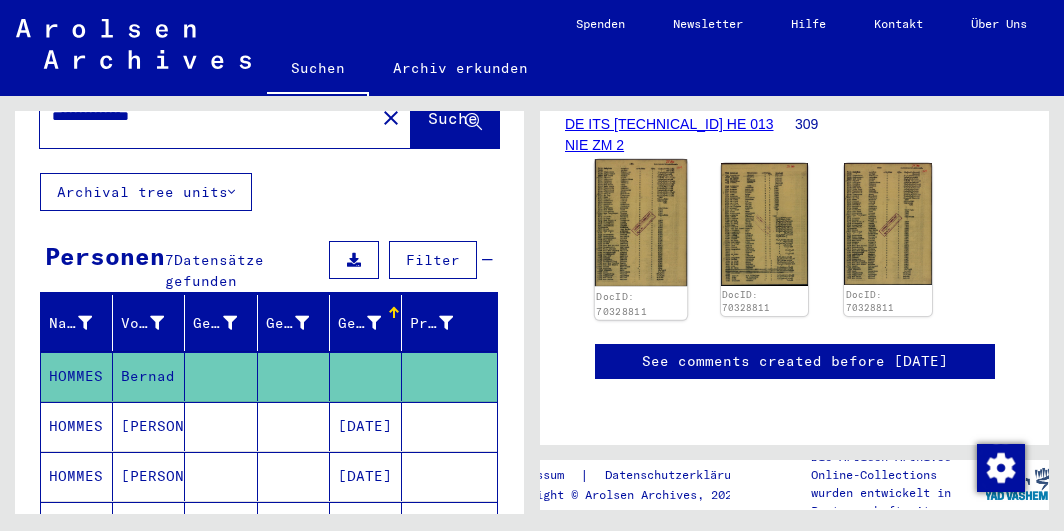 click 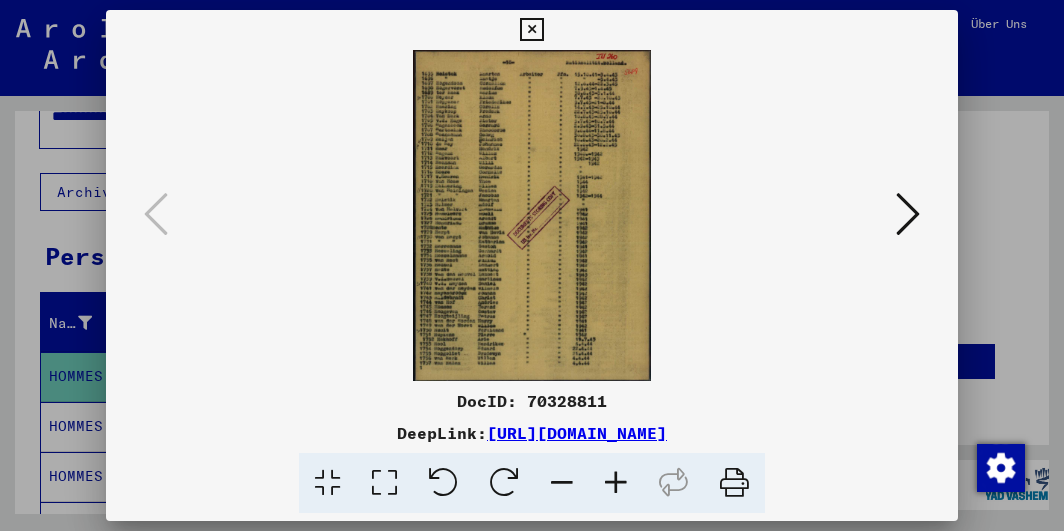 click at bounding box center [531, 215] 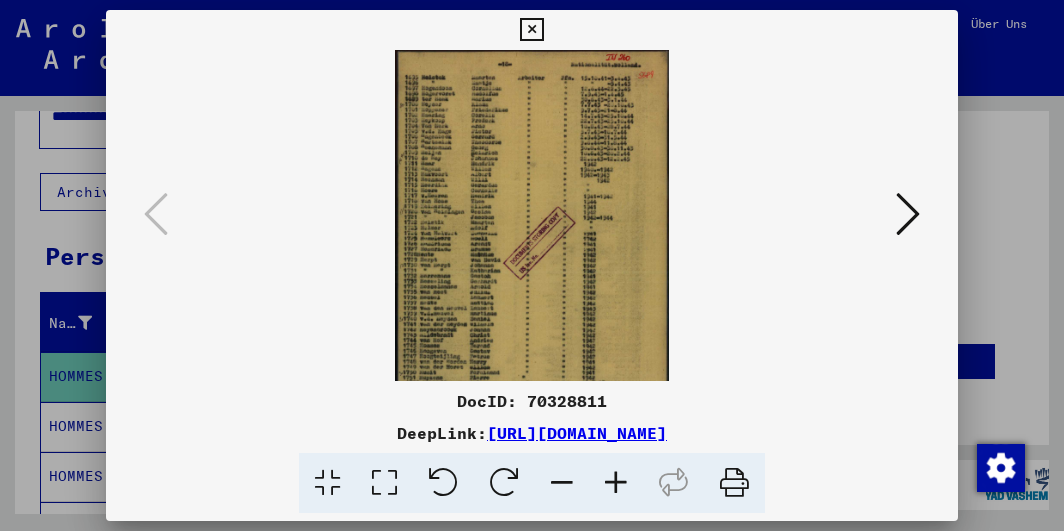 click at bounding box center [616, 483] 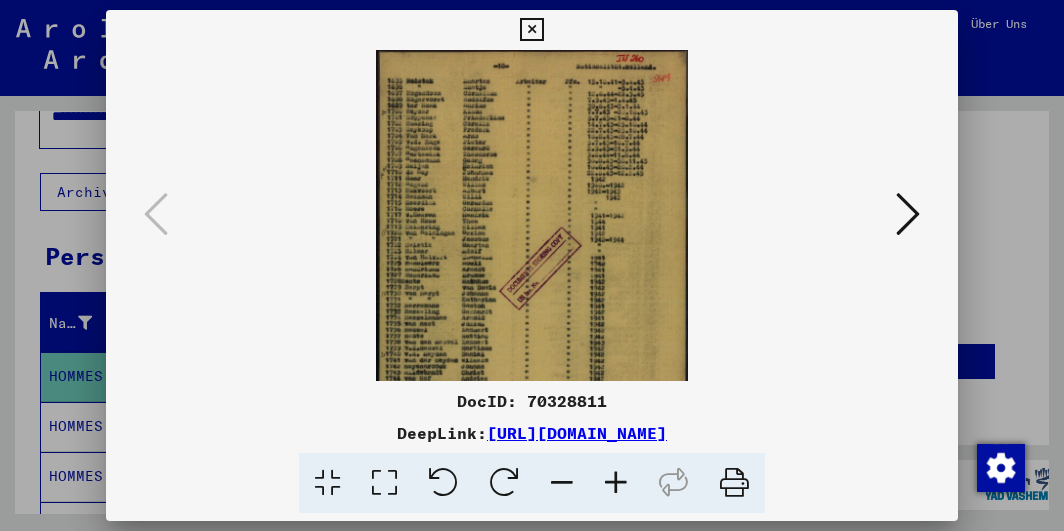 click at bounding box center (616, 483) 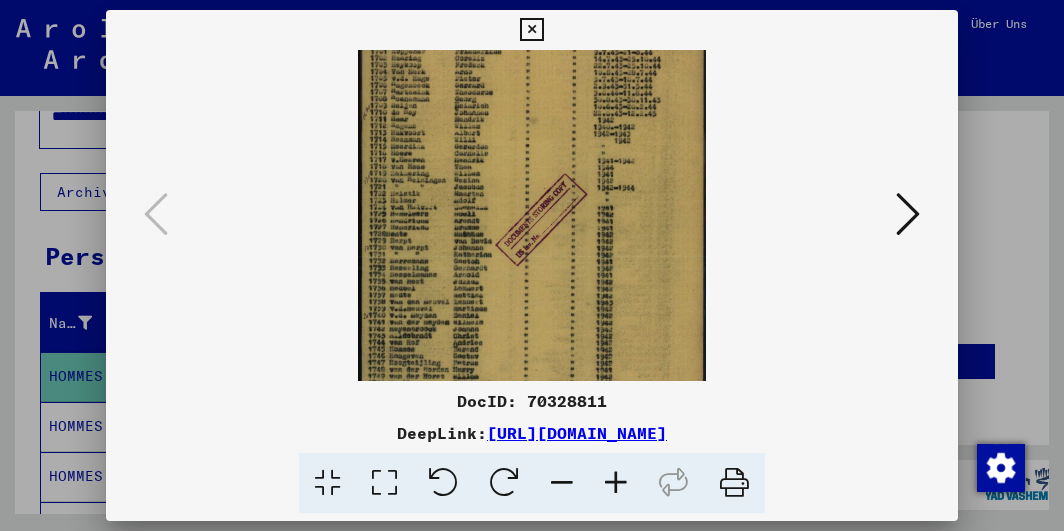 scroll, scrollTop: 76, scrollLeft: 0, axis: vertical 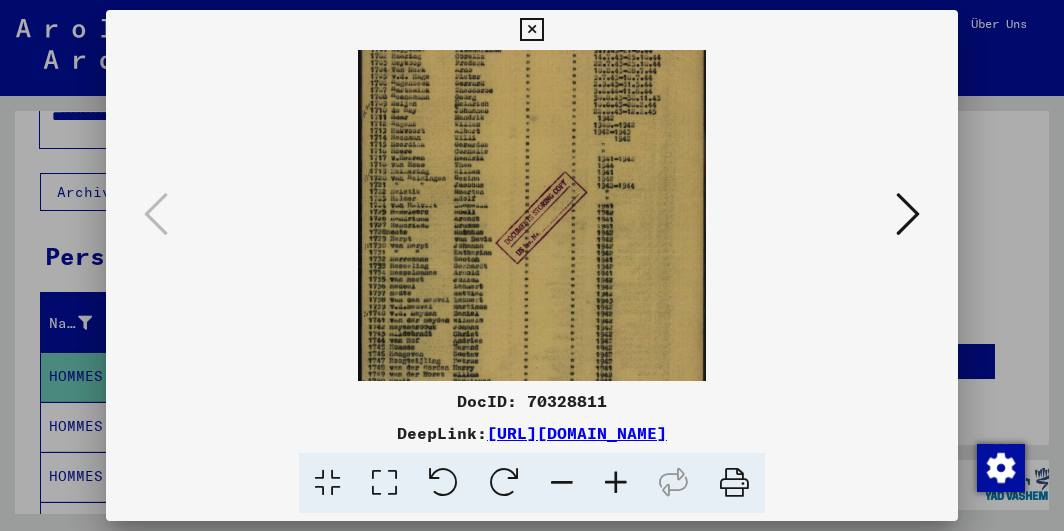 drag, startPoint x: 433, startPoint y: 233, endPoint x: 452, endPoint y: 157, distance: 78.339005 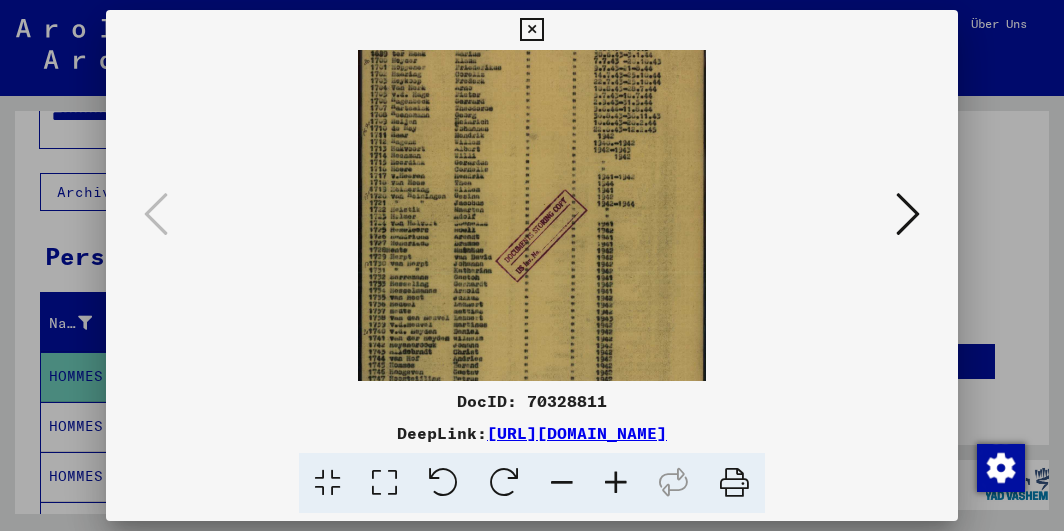 scroll, scrollTop: 0, scrollLeft: 0, axis: both 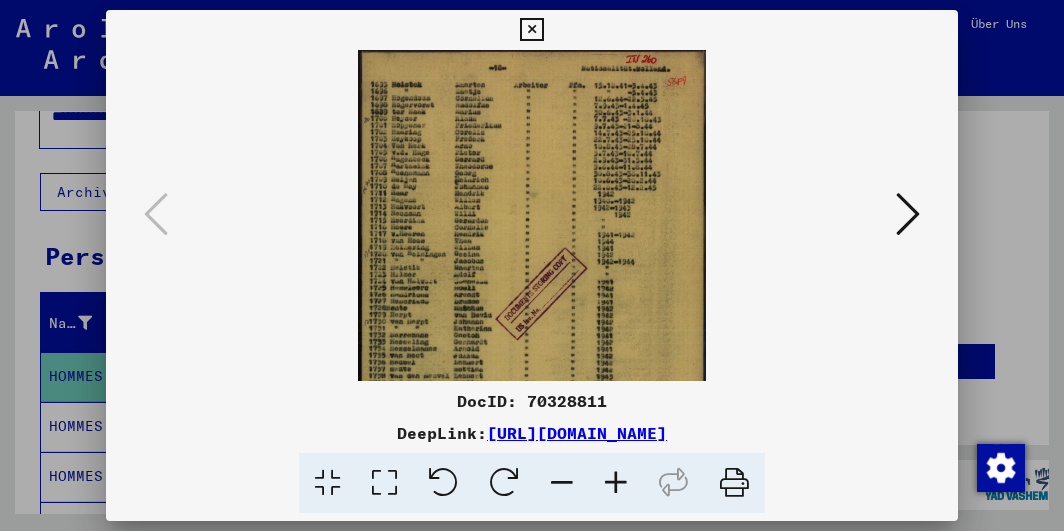 drag, startPoint x: 530, startPoint y: 197, endPoint x: 553, endPoint y: 427, distance: 231.14714 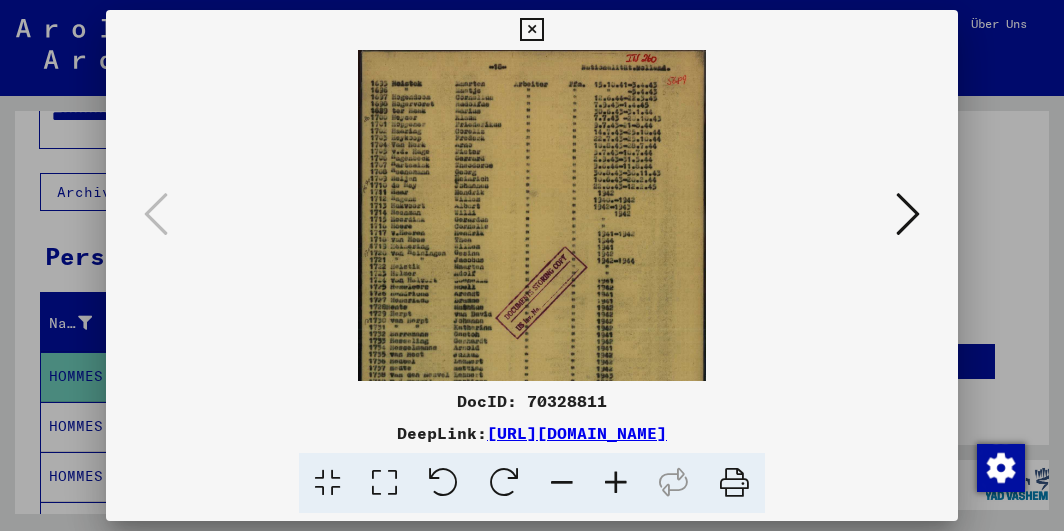 click at bounding box center [531, 289] 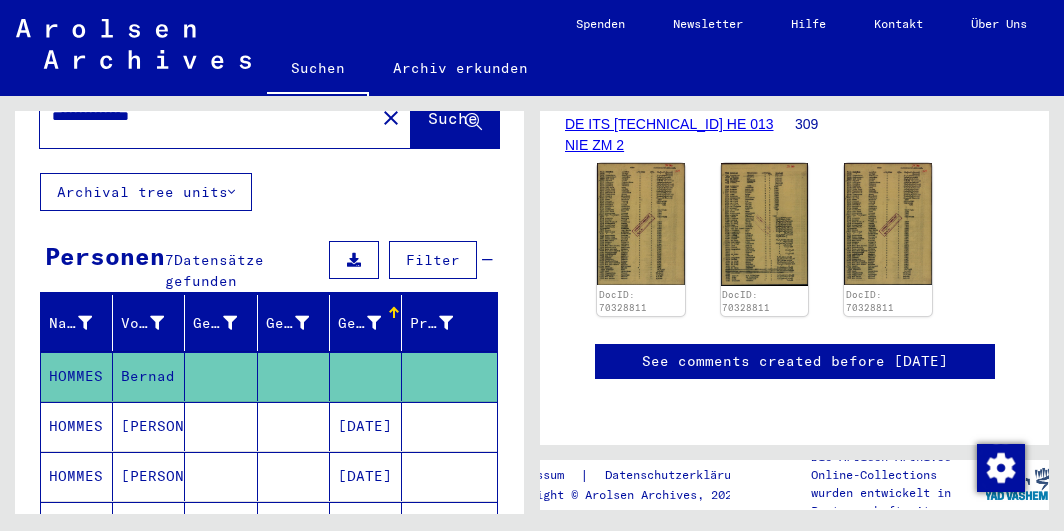click on "HOMMES" at bounding box center (77, 476) 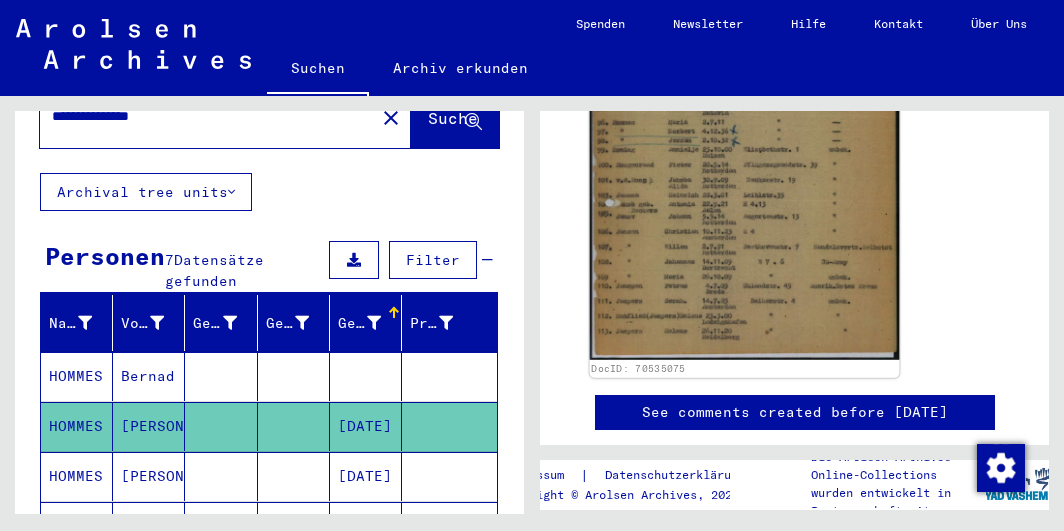 scroll, scrollTop: 624, scrollLeft: 0, axis: vertical 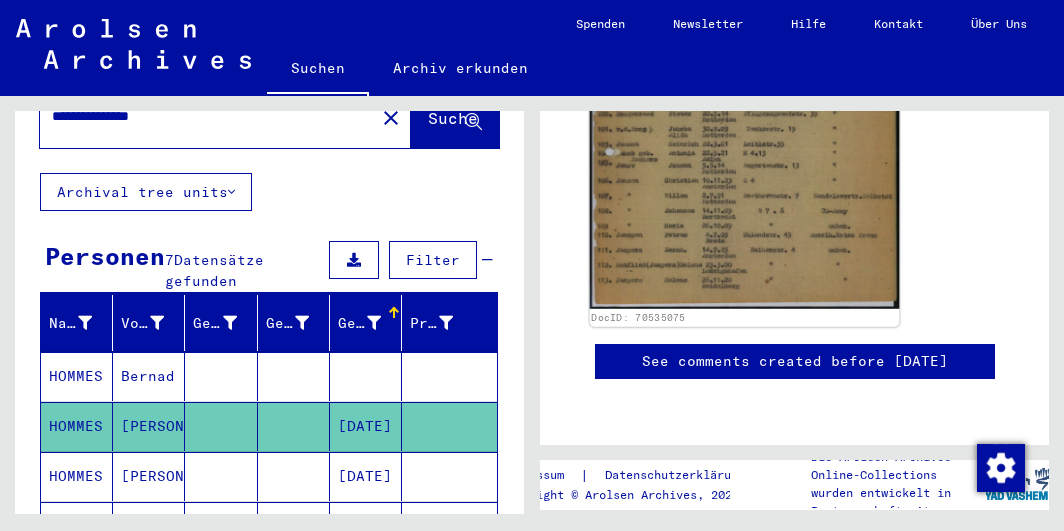click on "DocID: 70535075" 